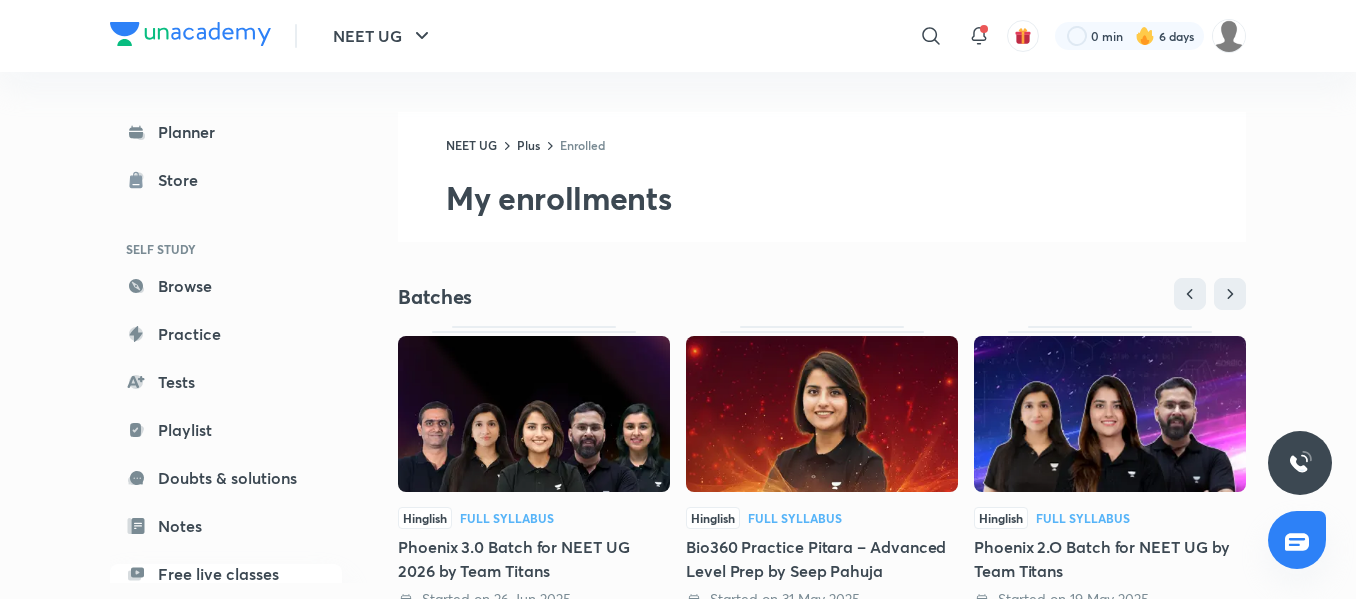 scroll, scrollTop: 574, scrollLeft: 0, axis: vertical 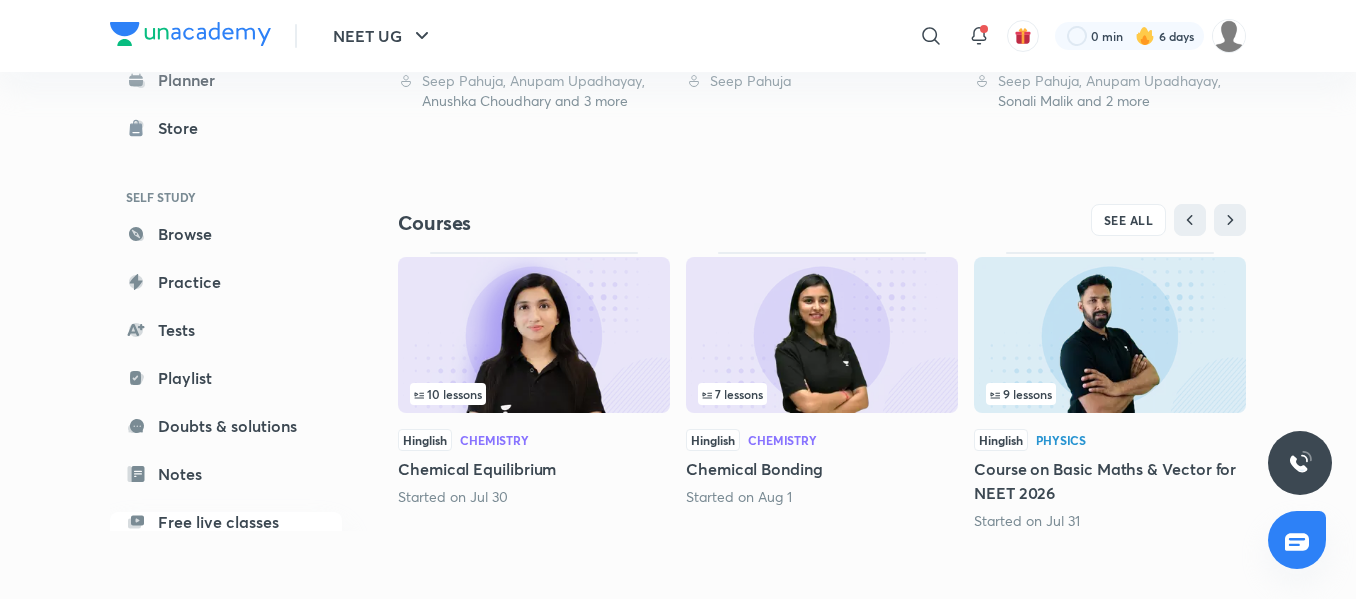click at bounding box center (534, 335) 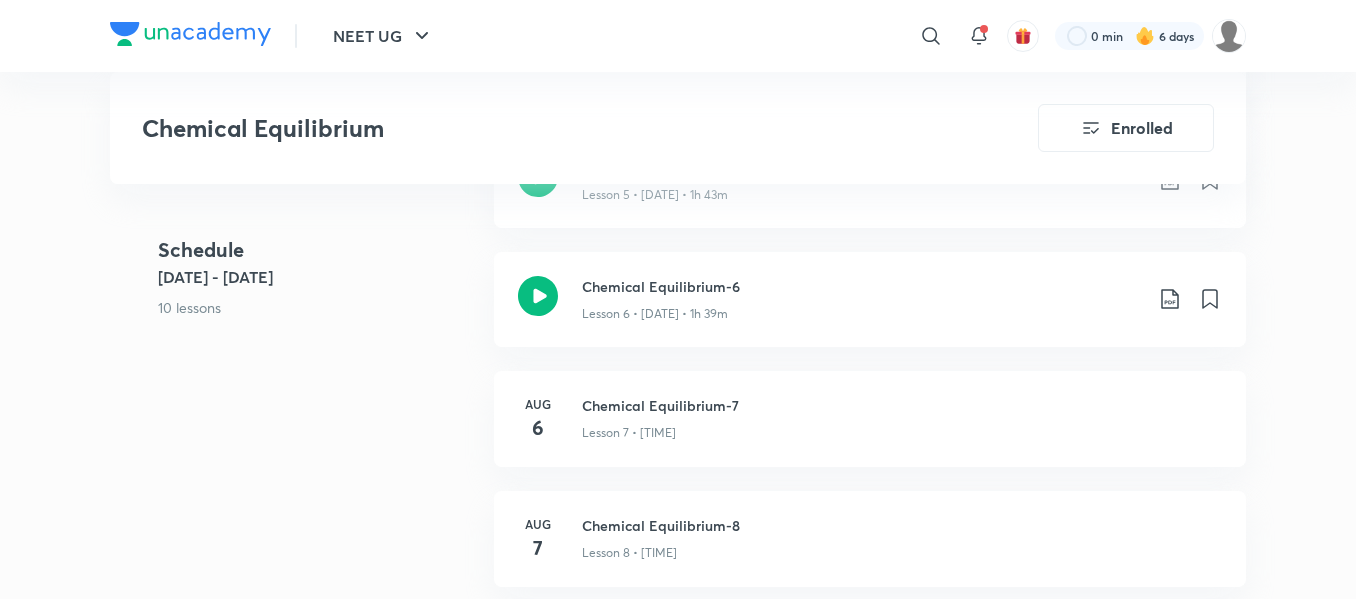 scroll, scrollTop: 1572, scrollLeft: 0, axis: vertical 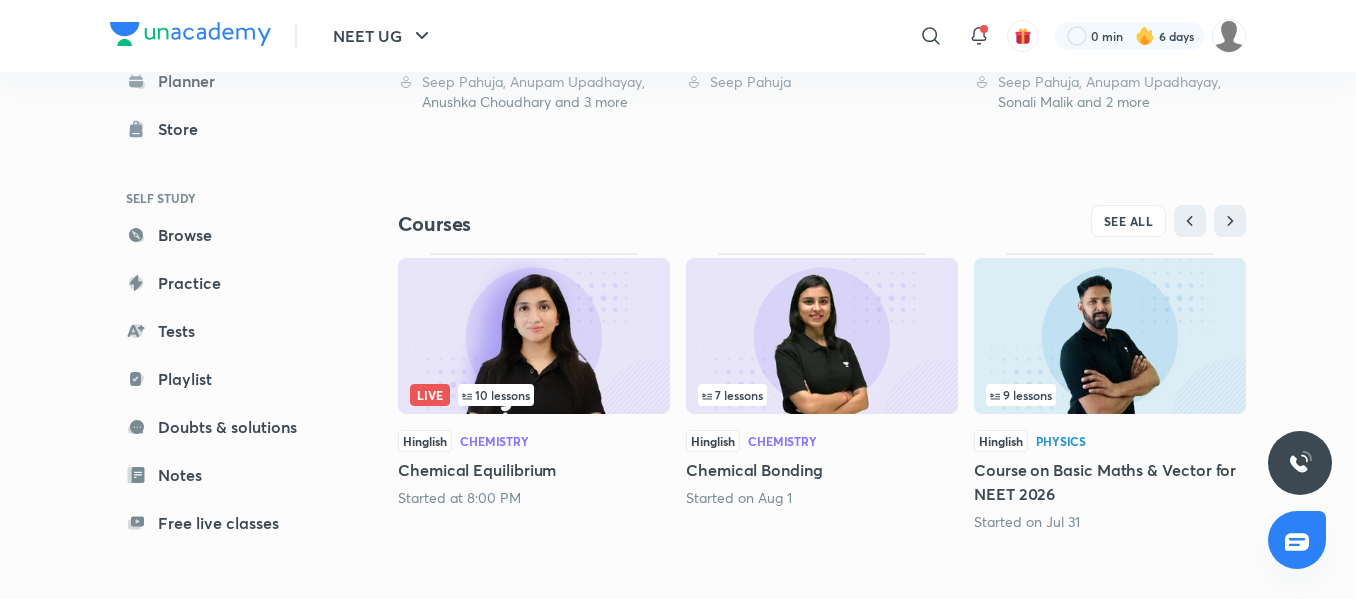 click at bounding box center (534, 336) 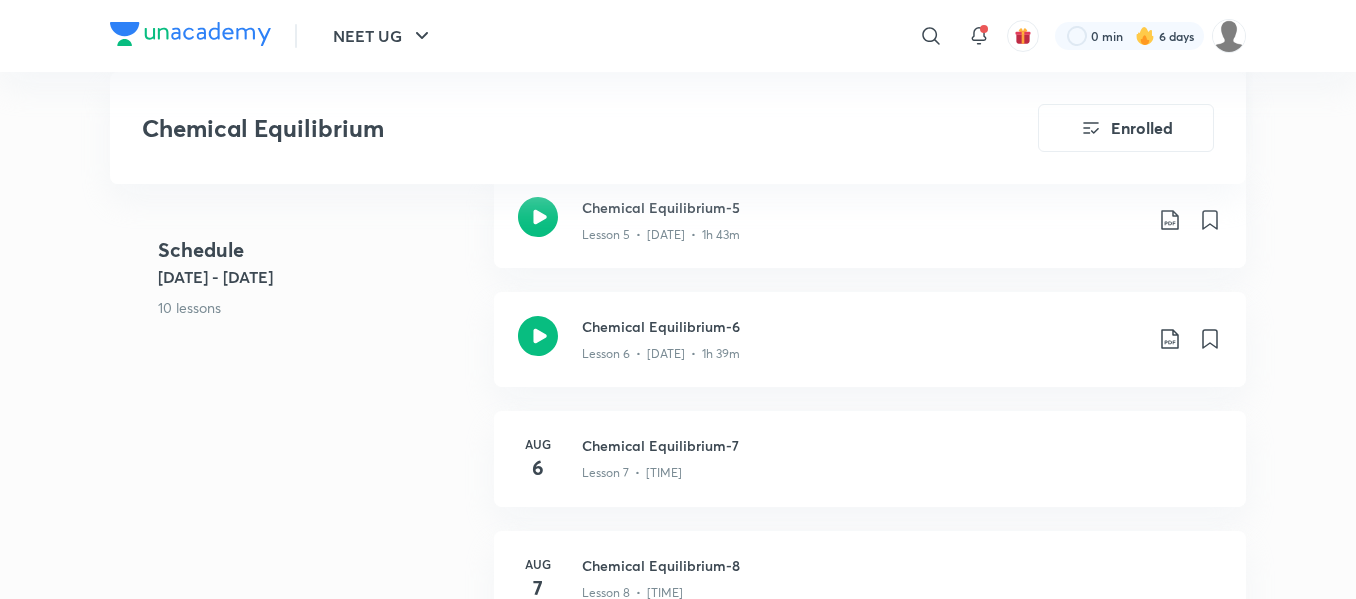 scroll, scrollTop: 1527, scrollLeft: 0, axis: vertical 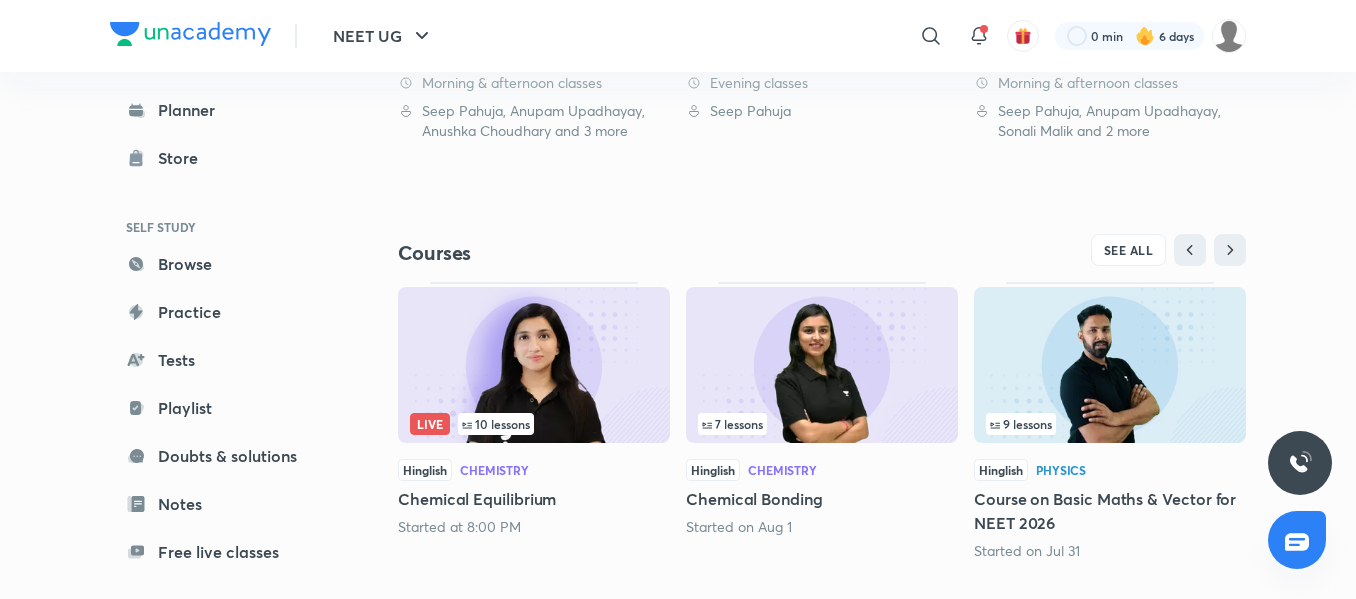 click at bounding box center [534, 365] 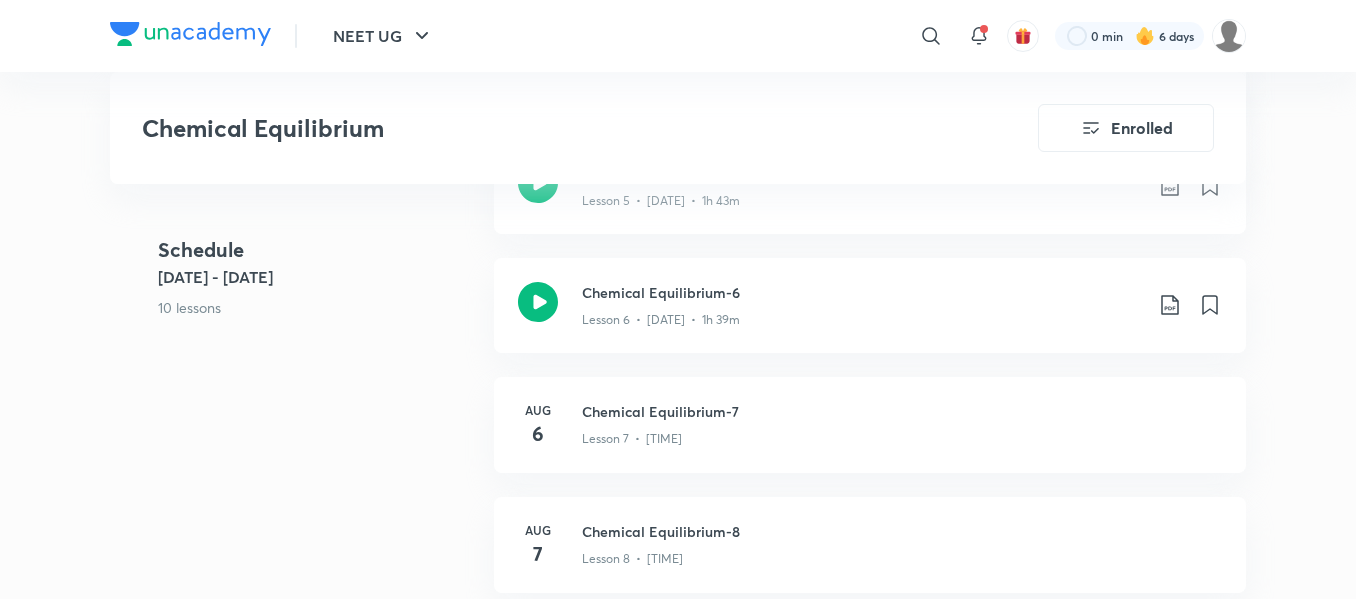 scroll, scrollTop: 1594, scrollLeft: 0, axis: vertical 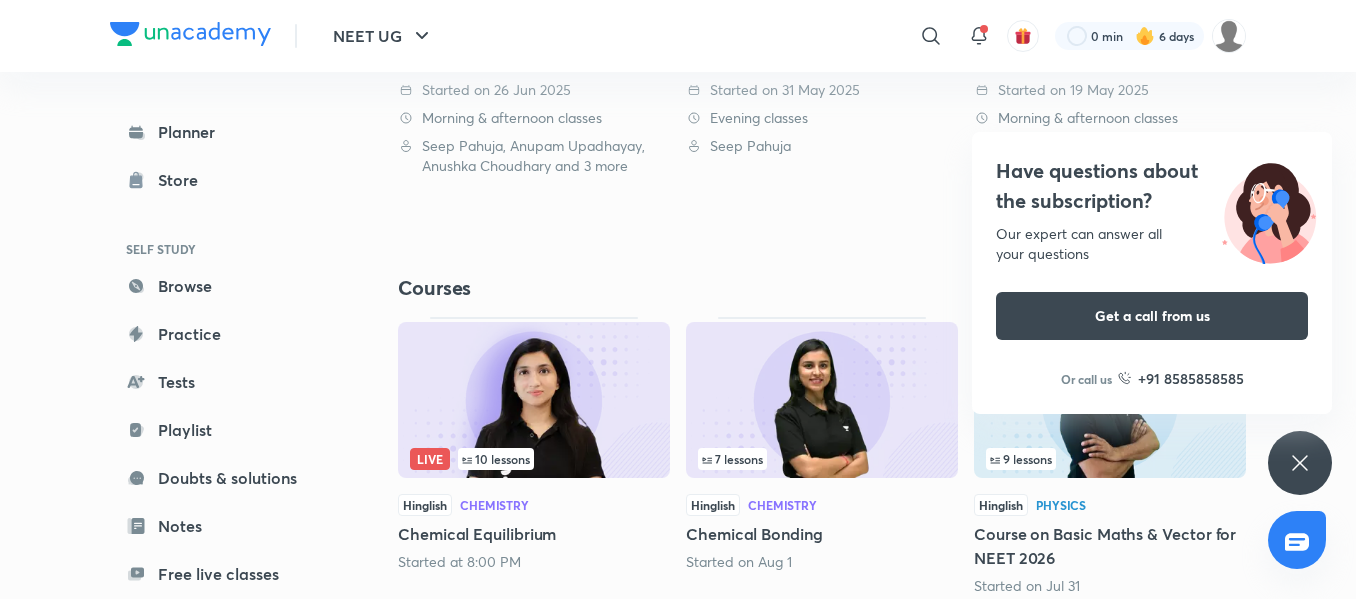 drag, startPoint x: 880, startPoint y: 532, endPoint x: 570, endPoint y: 398, distance: 337.72177 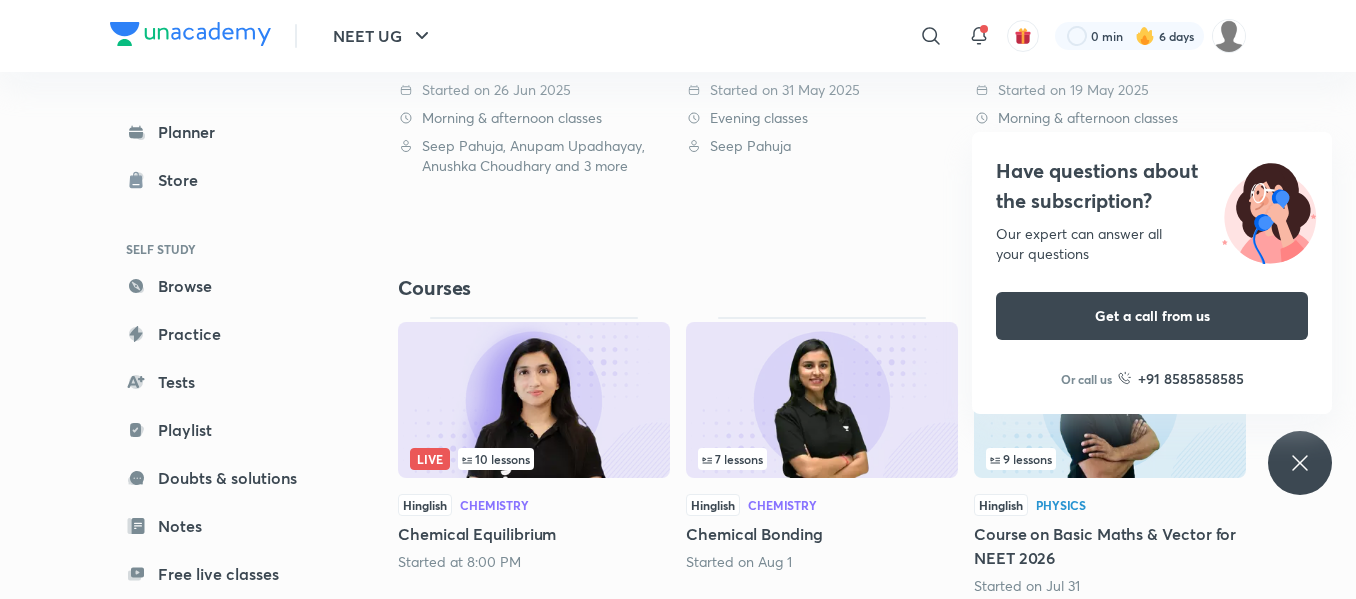 click at bounding box center (534, 400) 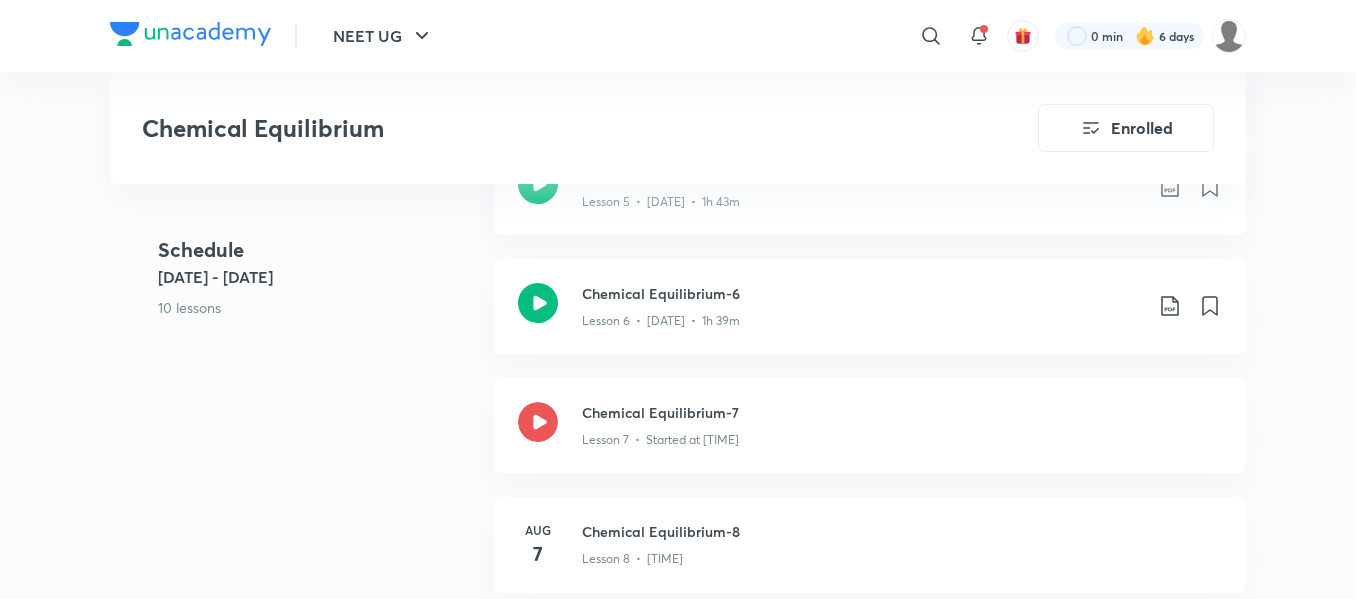 scroll, scrollTop: 1566, scrollLeft: 0, axis: vertical 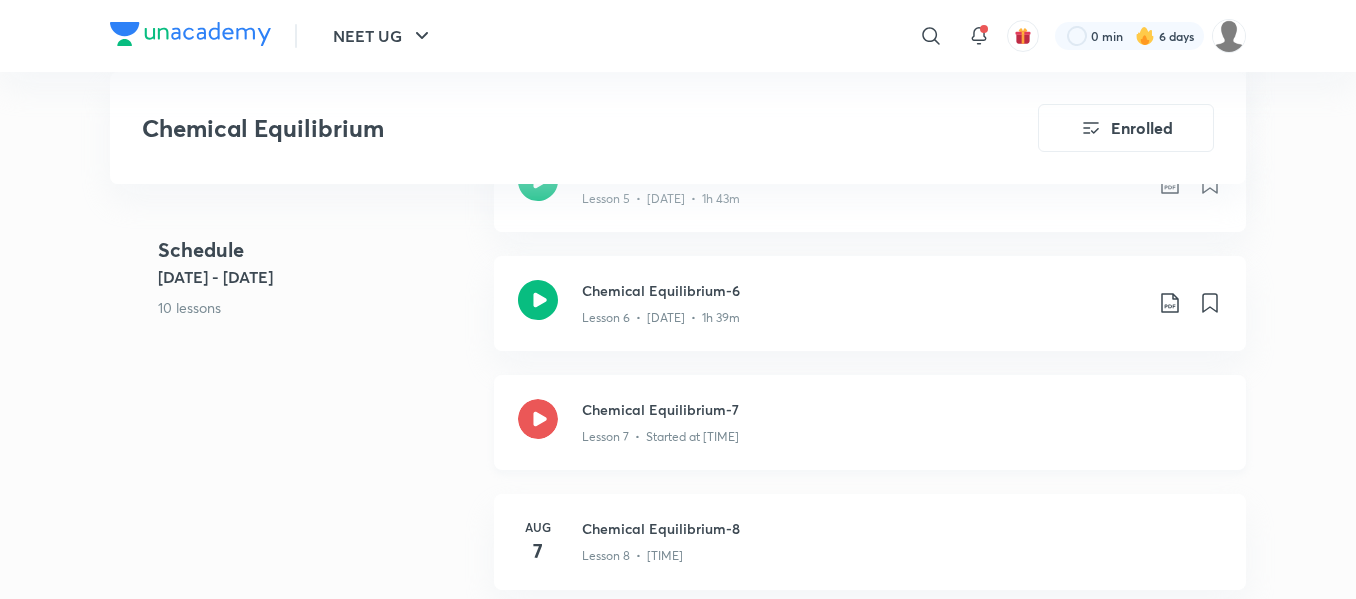 click 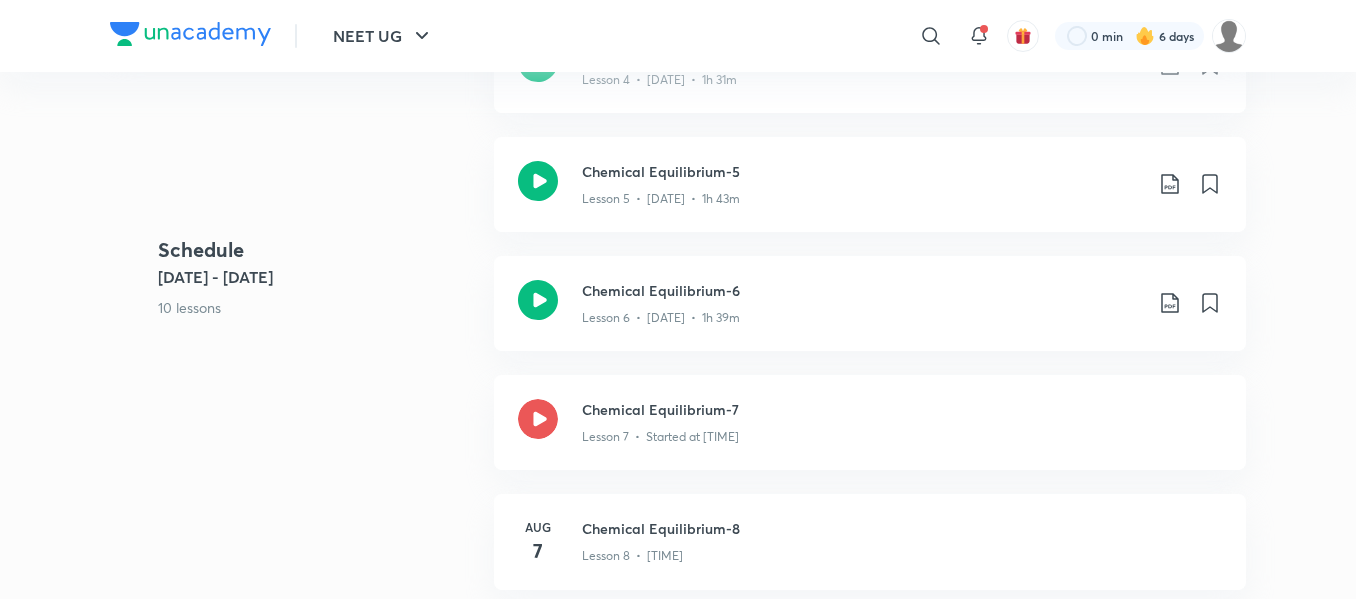 scroll, scrollTop: 0, scrollLeft: 0, axis: both 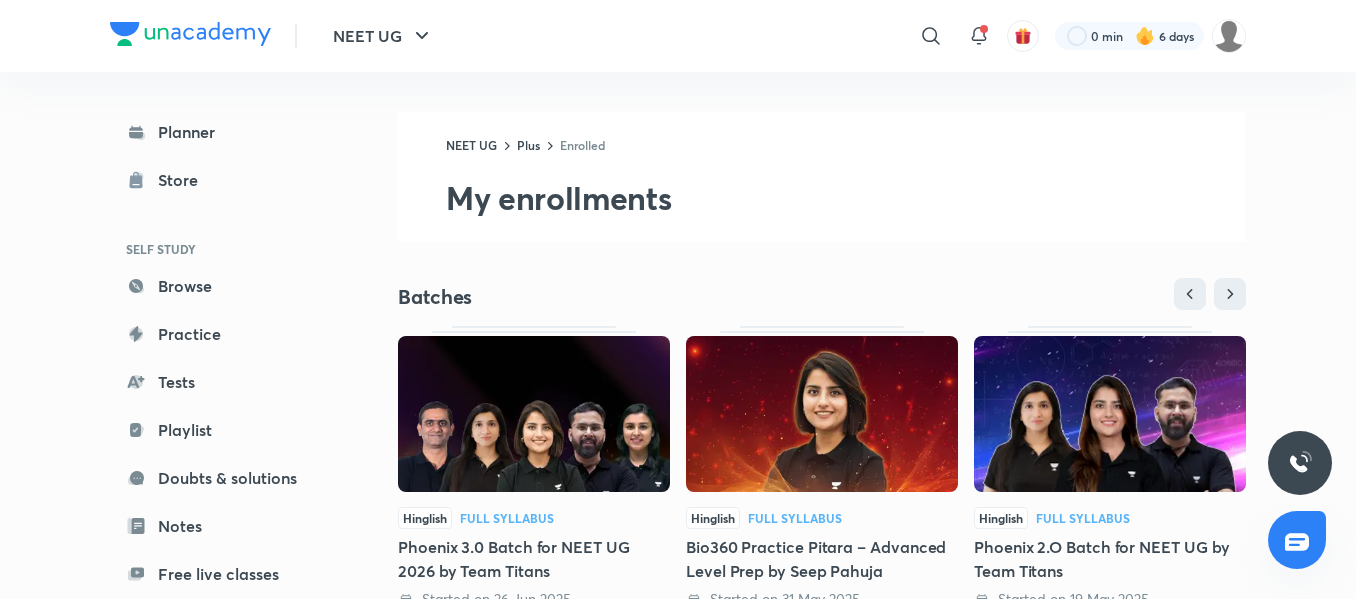 click at bounding box center [822, 414] 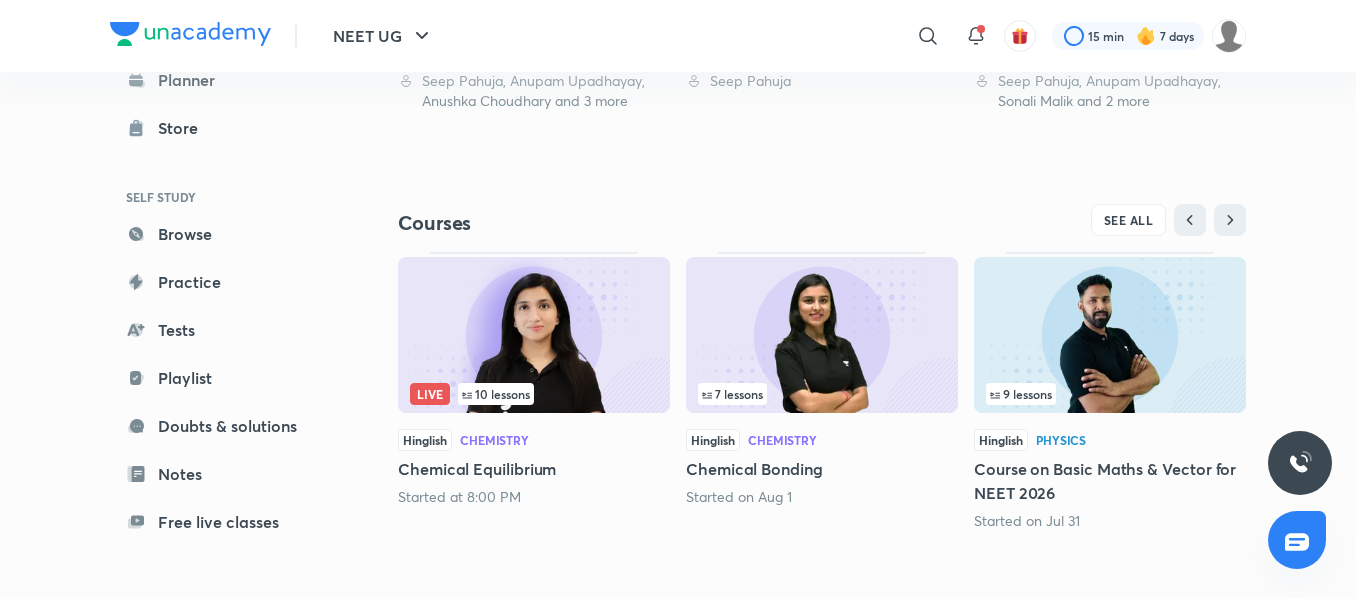 scroll, scrollTop: 574, scrollLeft: 0, axis: vertical 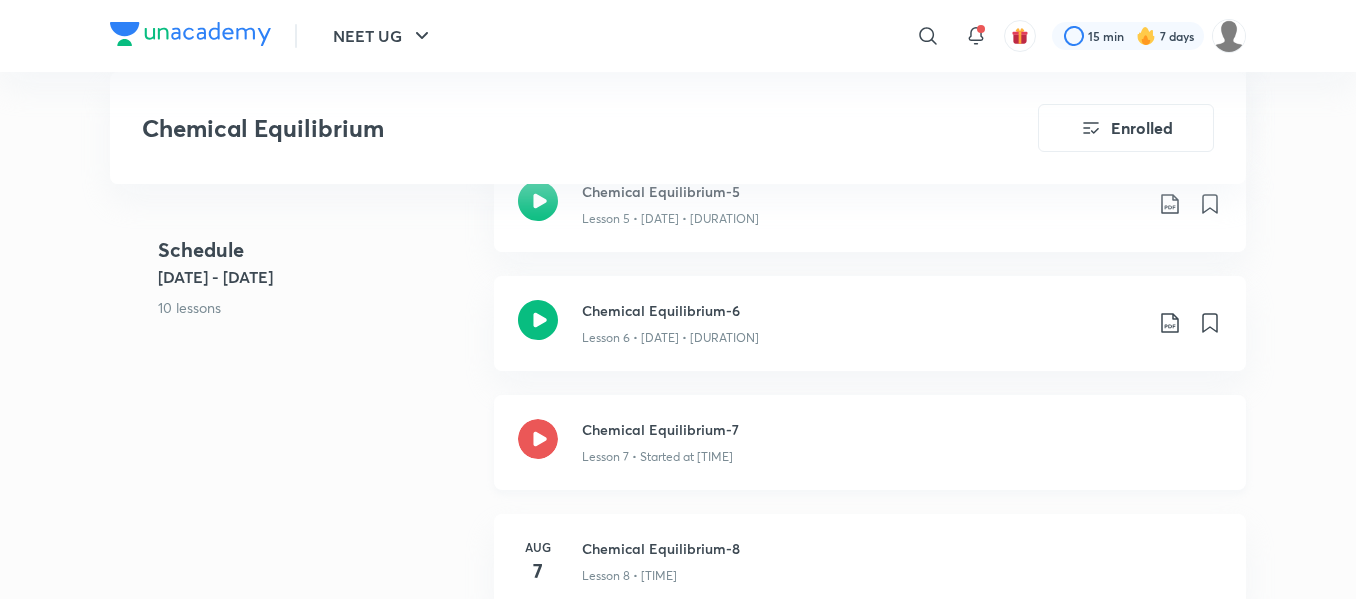click 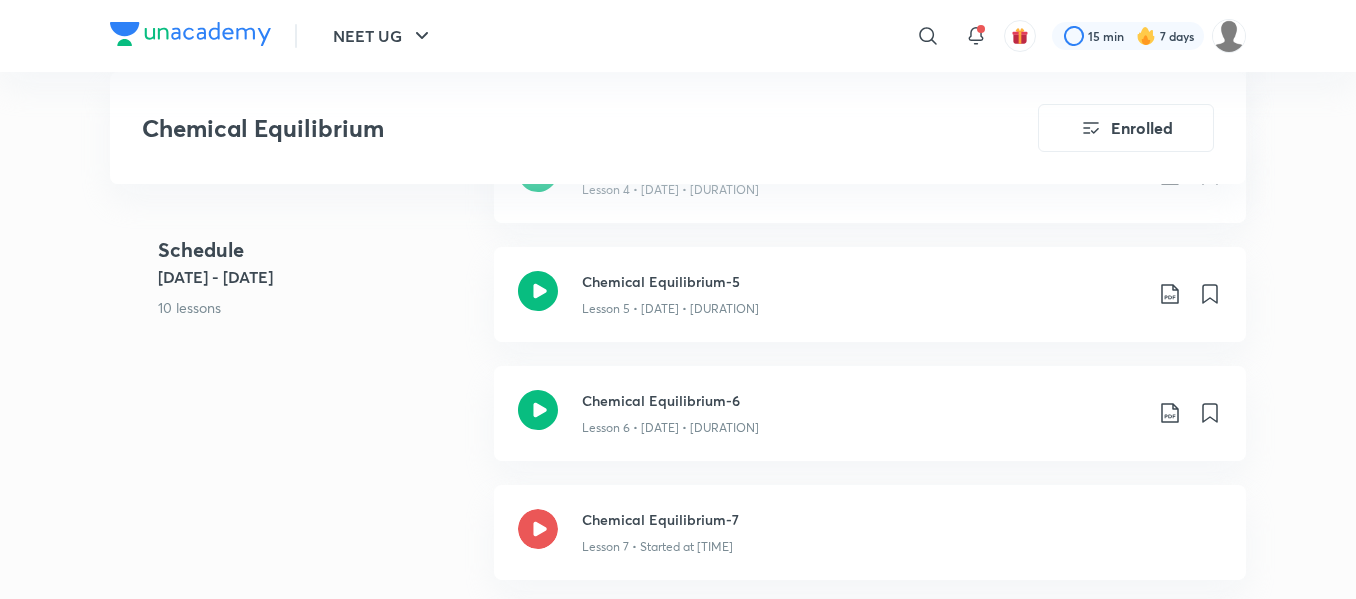 scroll, scrollTop: 1411, scrollLeft: 0, axis: vertical 